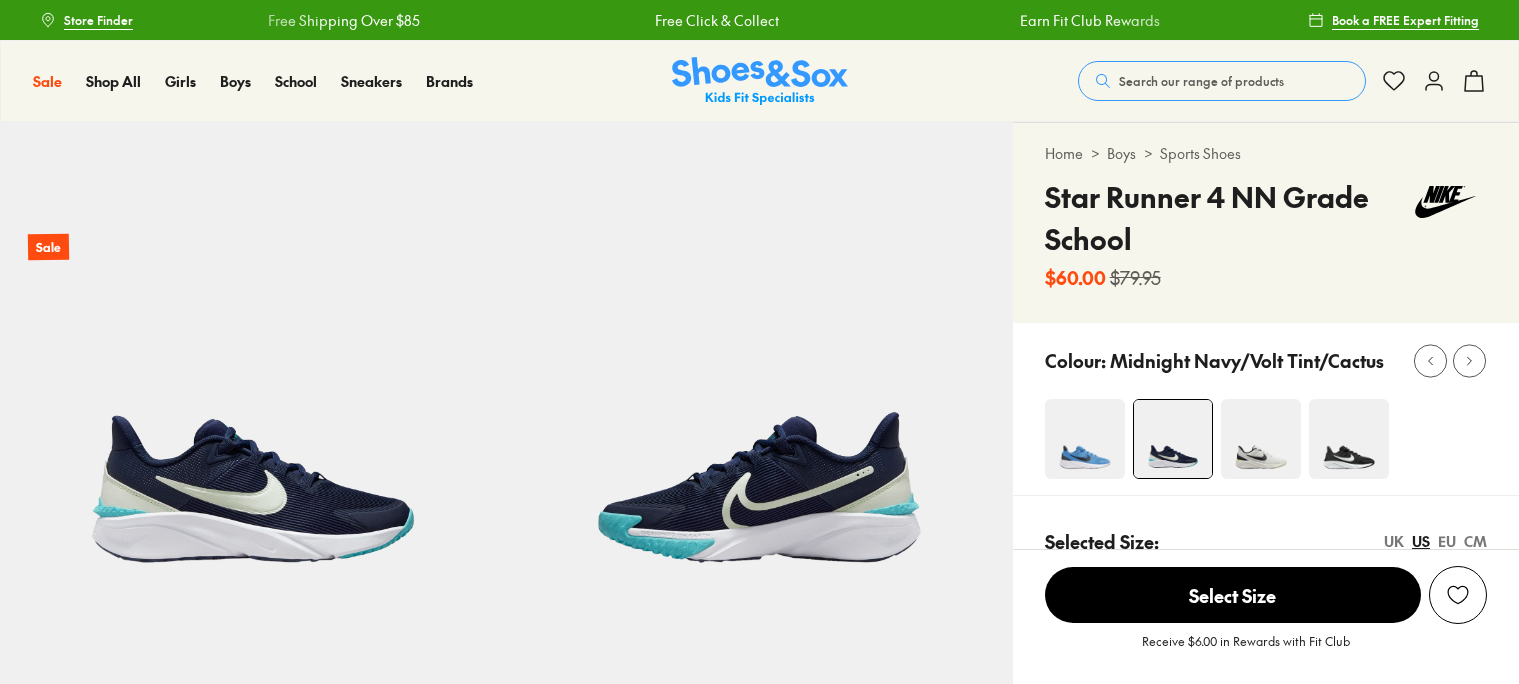 scroll, scrollTop: 0, scrollLeft: 0, axis: both 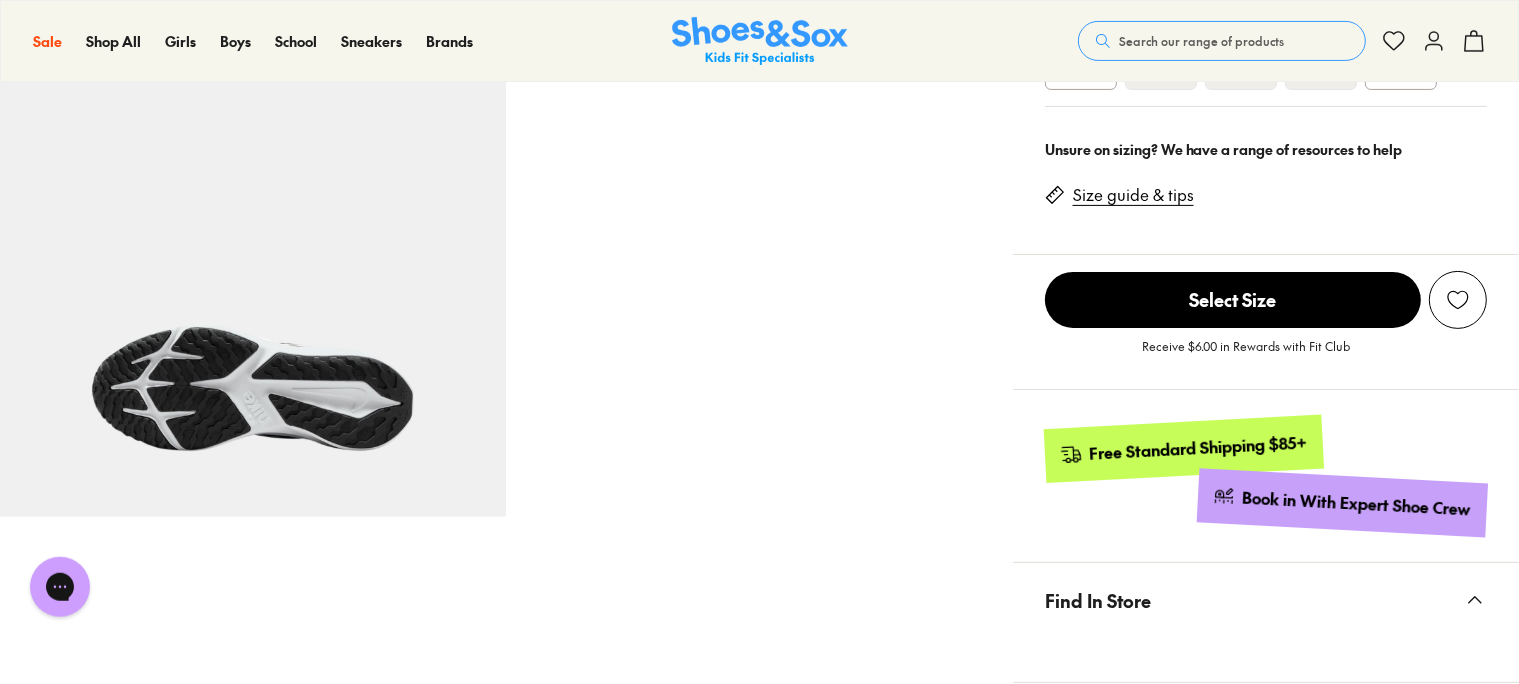 select on "*" 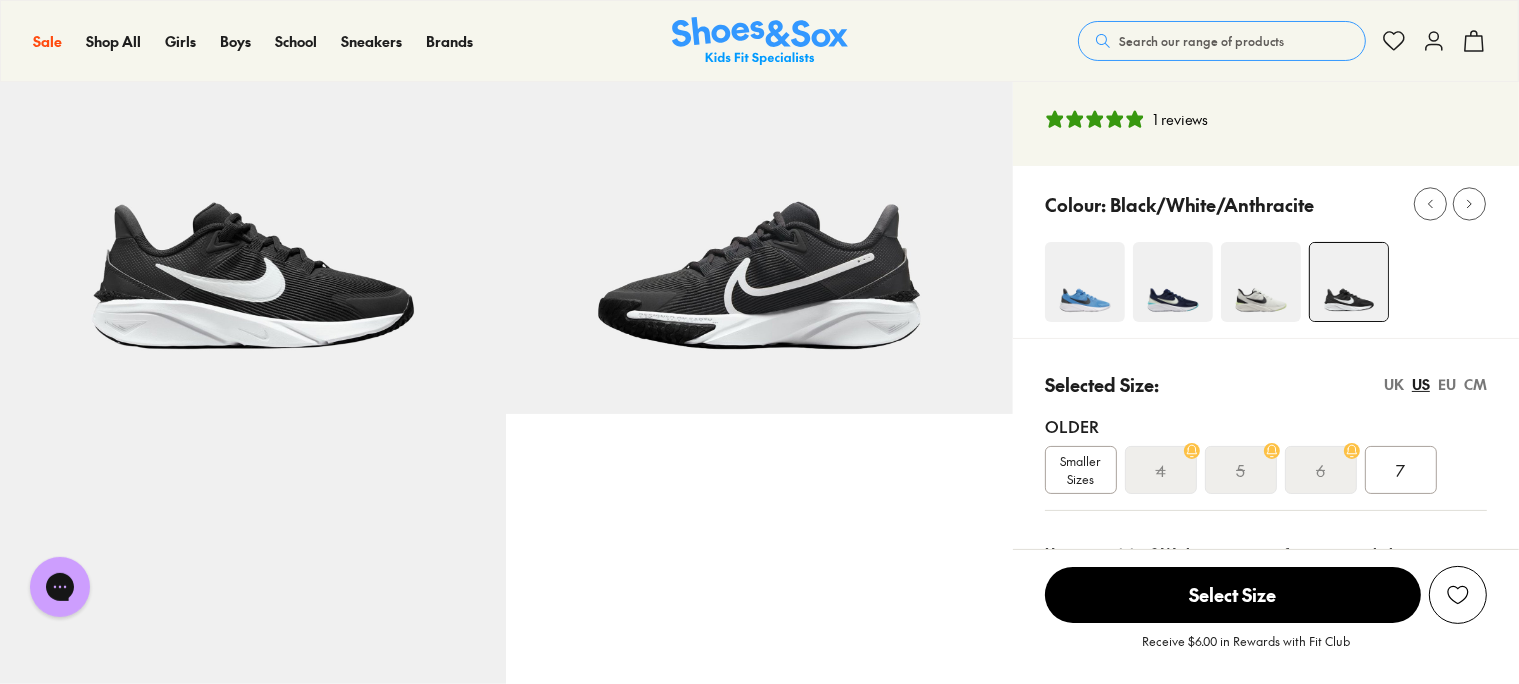 scroll, scrollTop: 211, scrollLeft: 0, axis: vertical 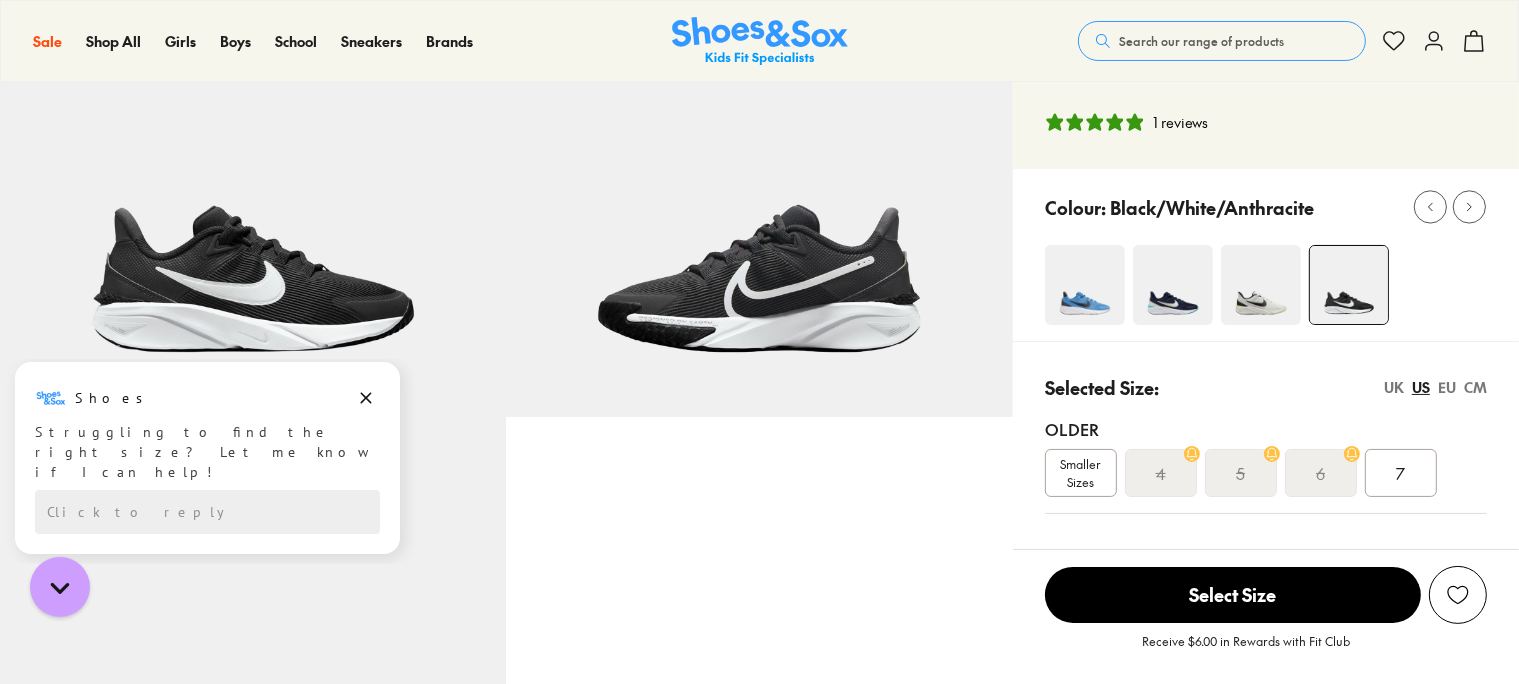 click 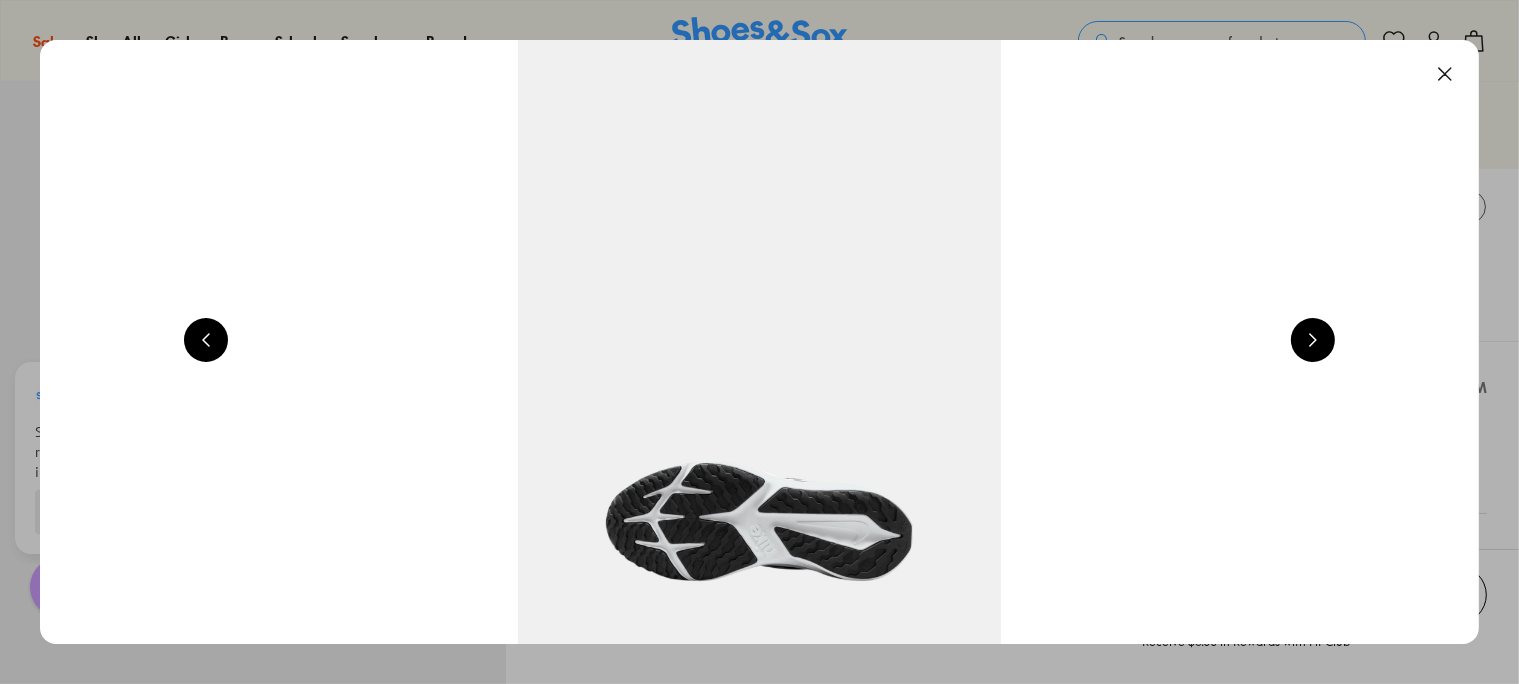 scroll, scrollTop: 0, scrollLeft: 1456, axis: horizontal 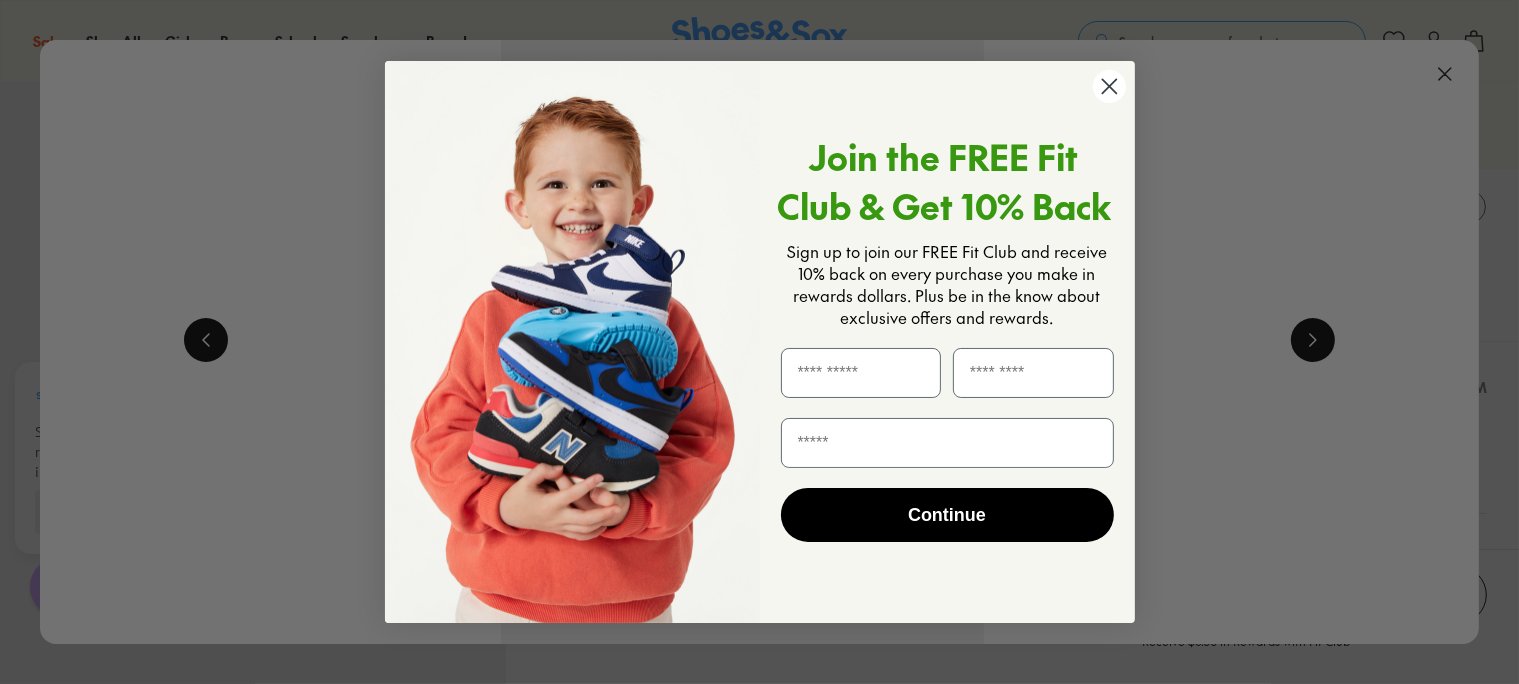 click 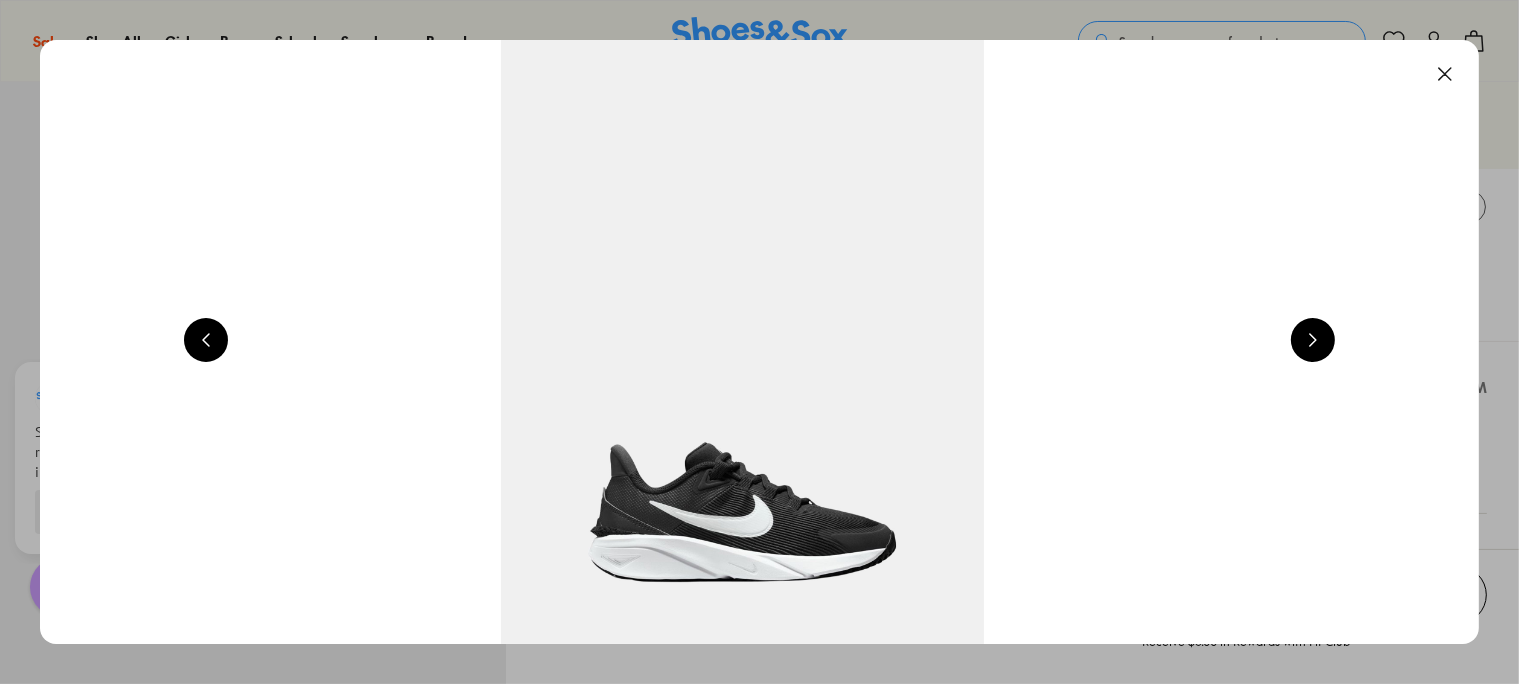 click at bounding box center (1313, 340) 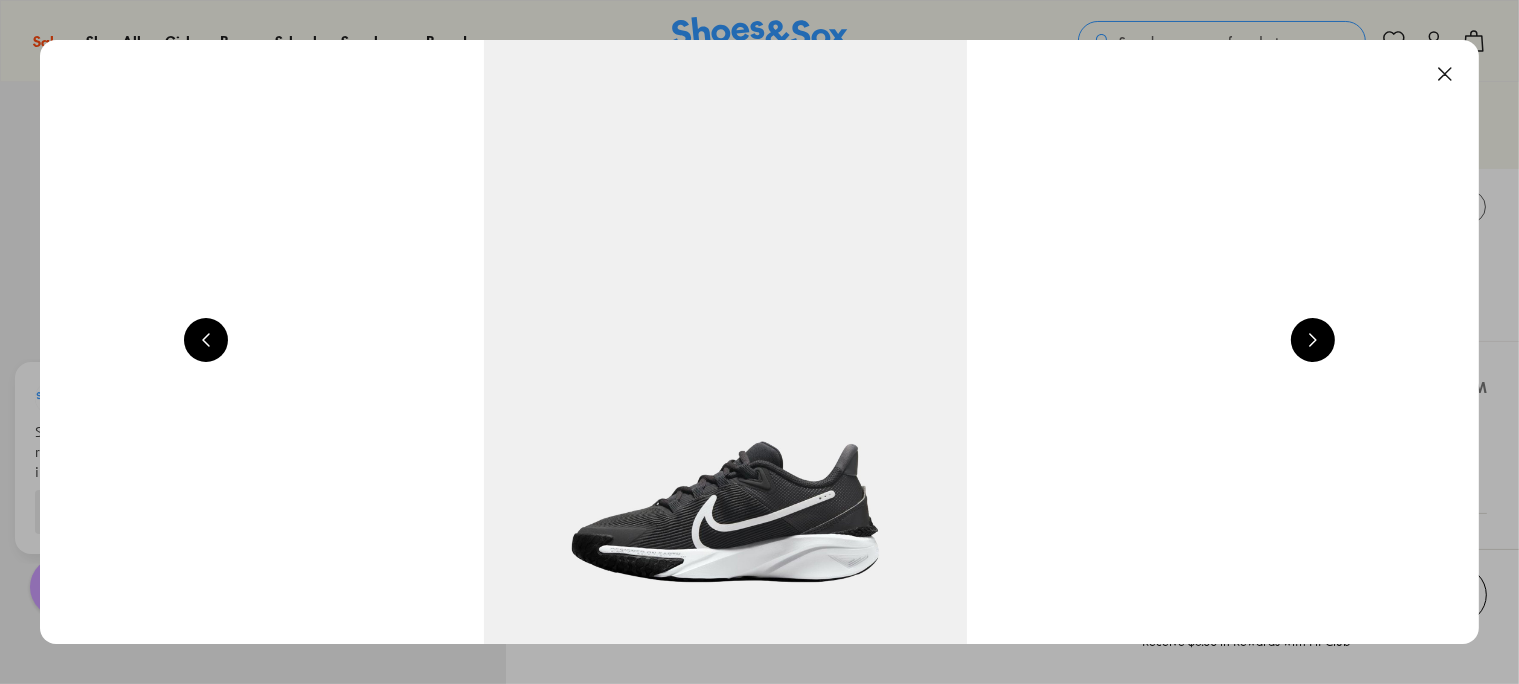 click at bounding box center (1313, 340) 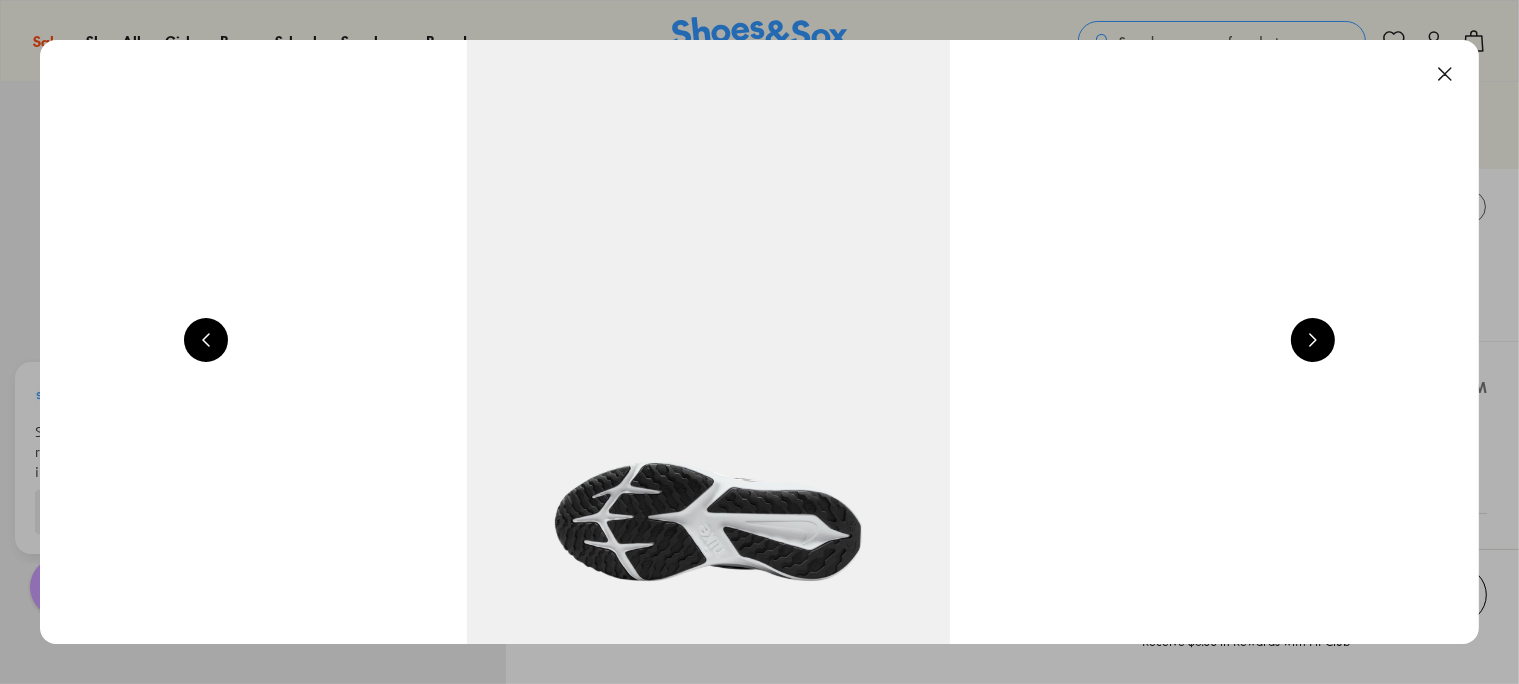 click at bounding box center (1313, 340) 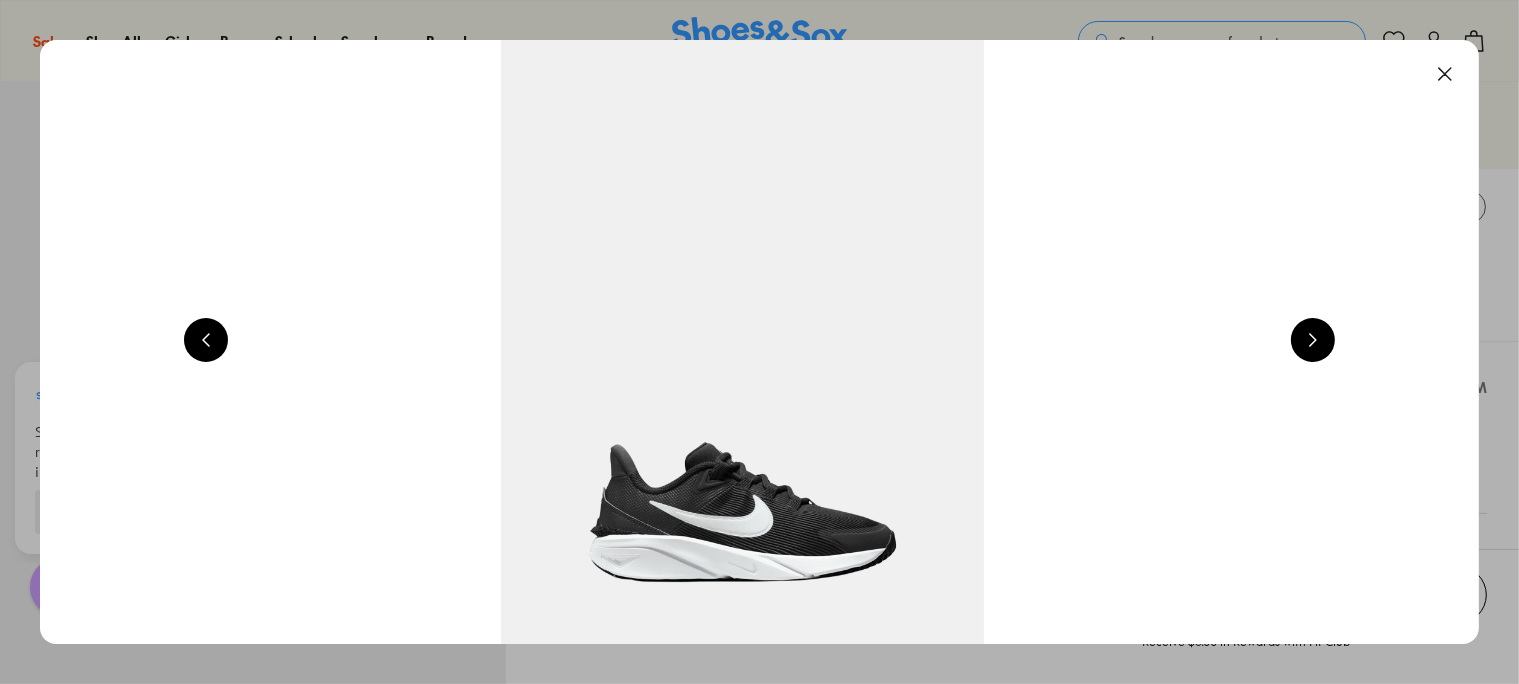 click at bounding box center (1313, 340) 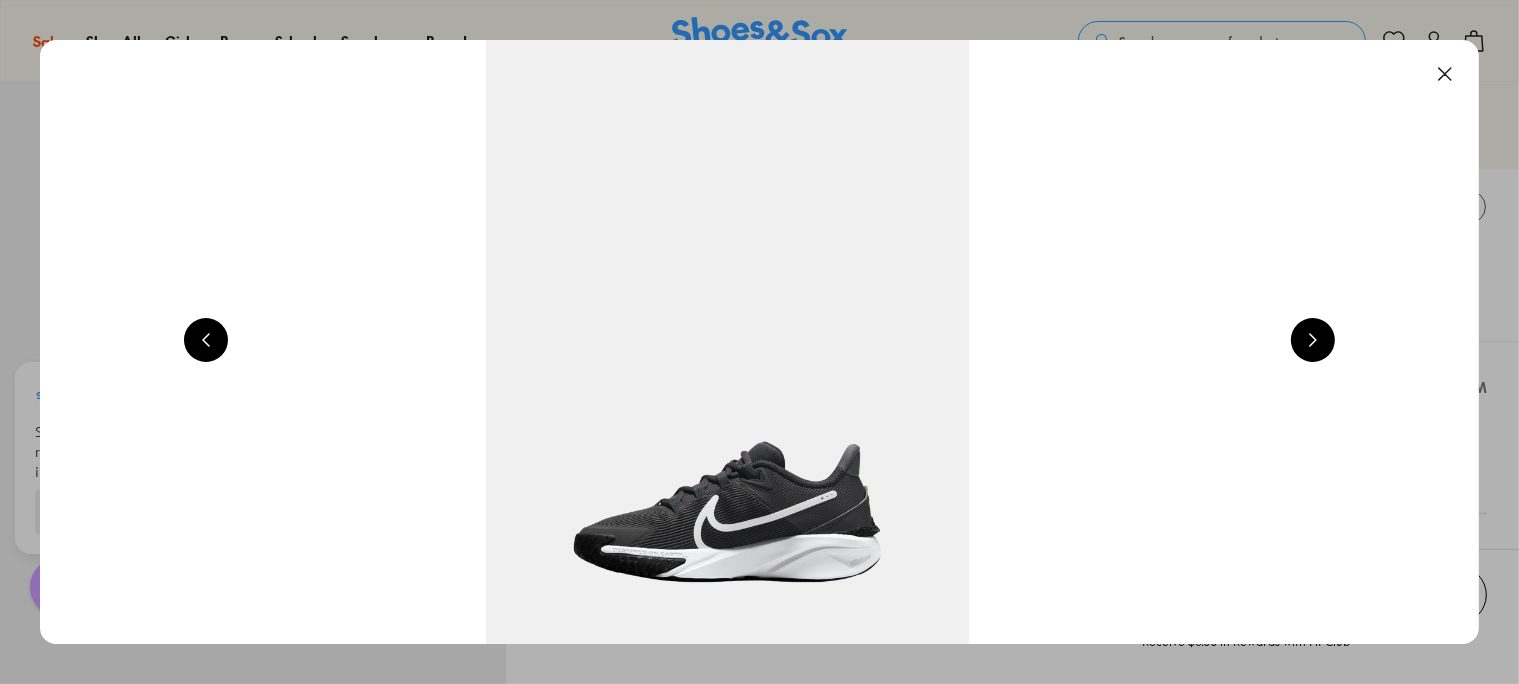 scroll, scrollTop: 0, scrollLeft: 2912, axis: horizontal 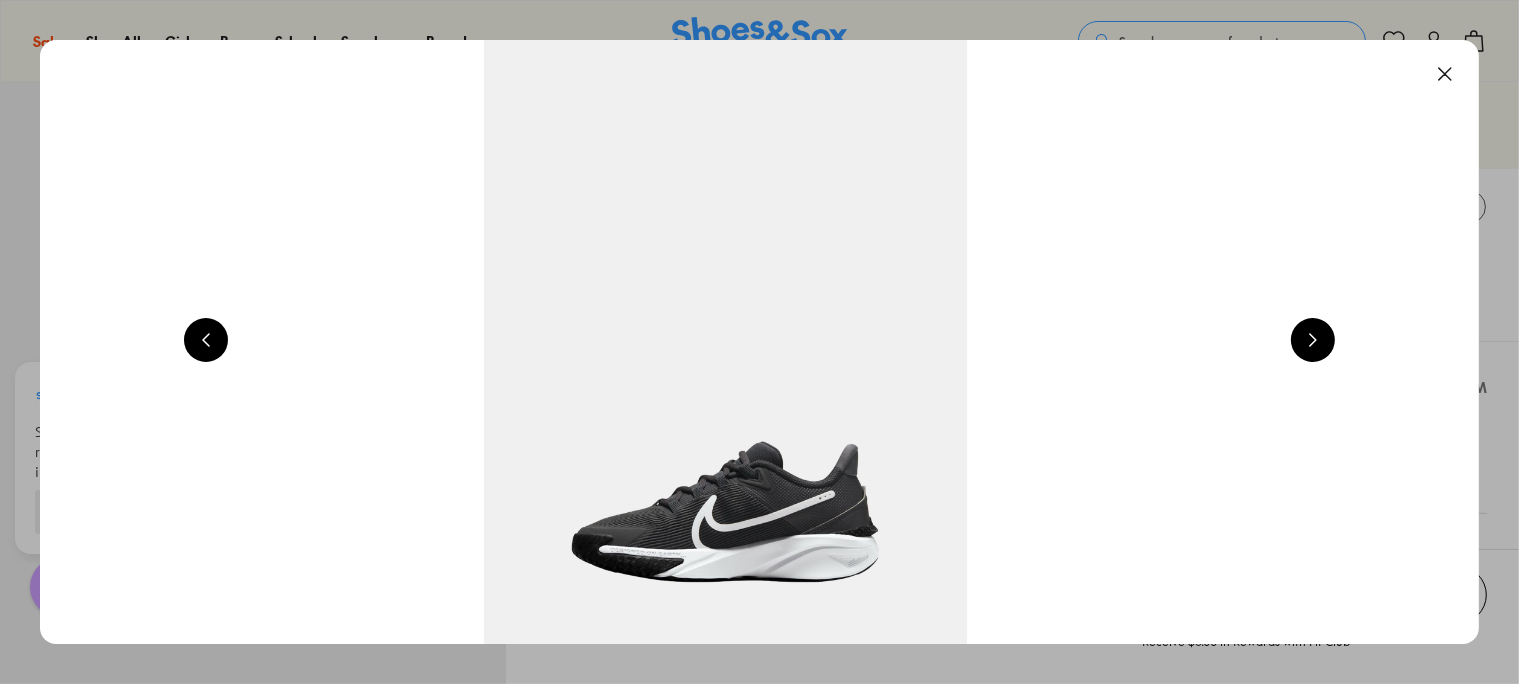 click at bounding box center (1445, 74) 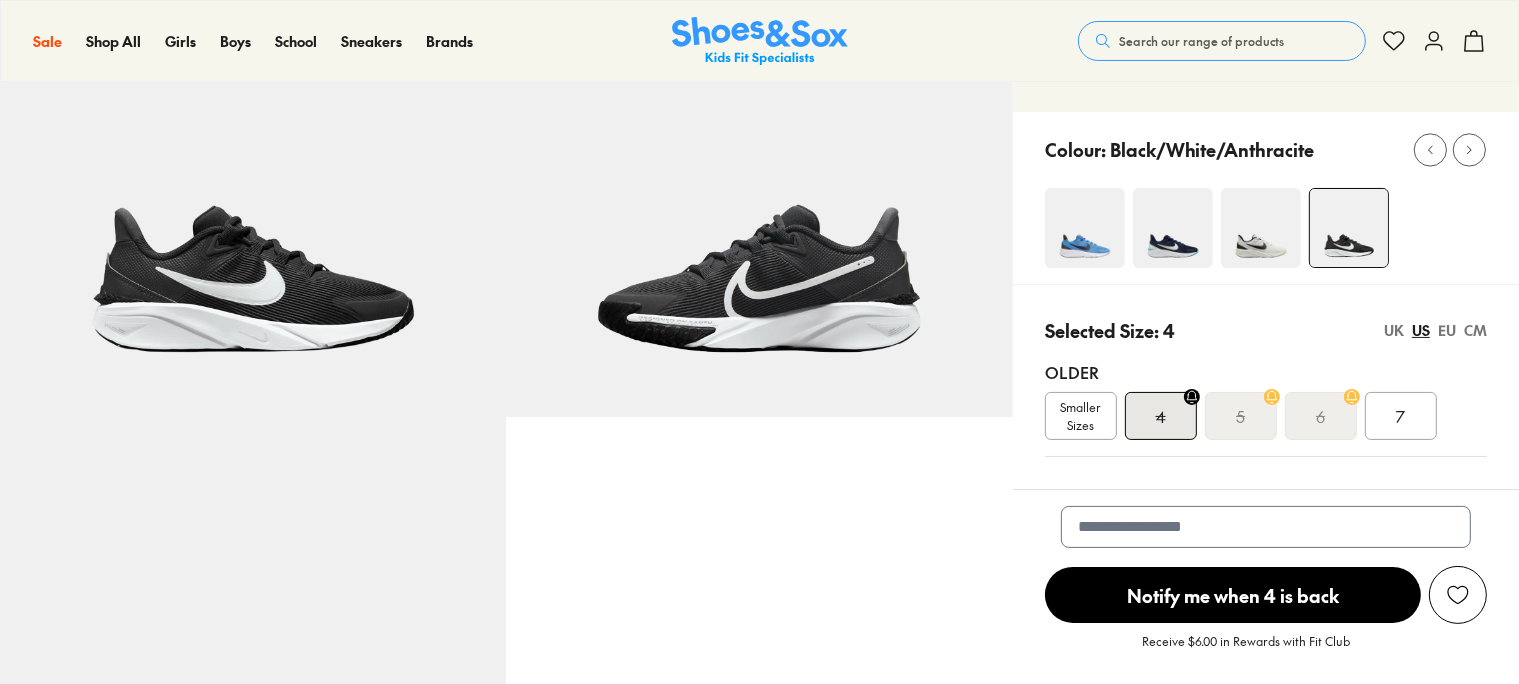 scroll, scrollTop: 211, scrollLeft: 0, axis: vertical 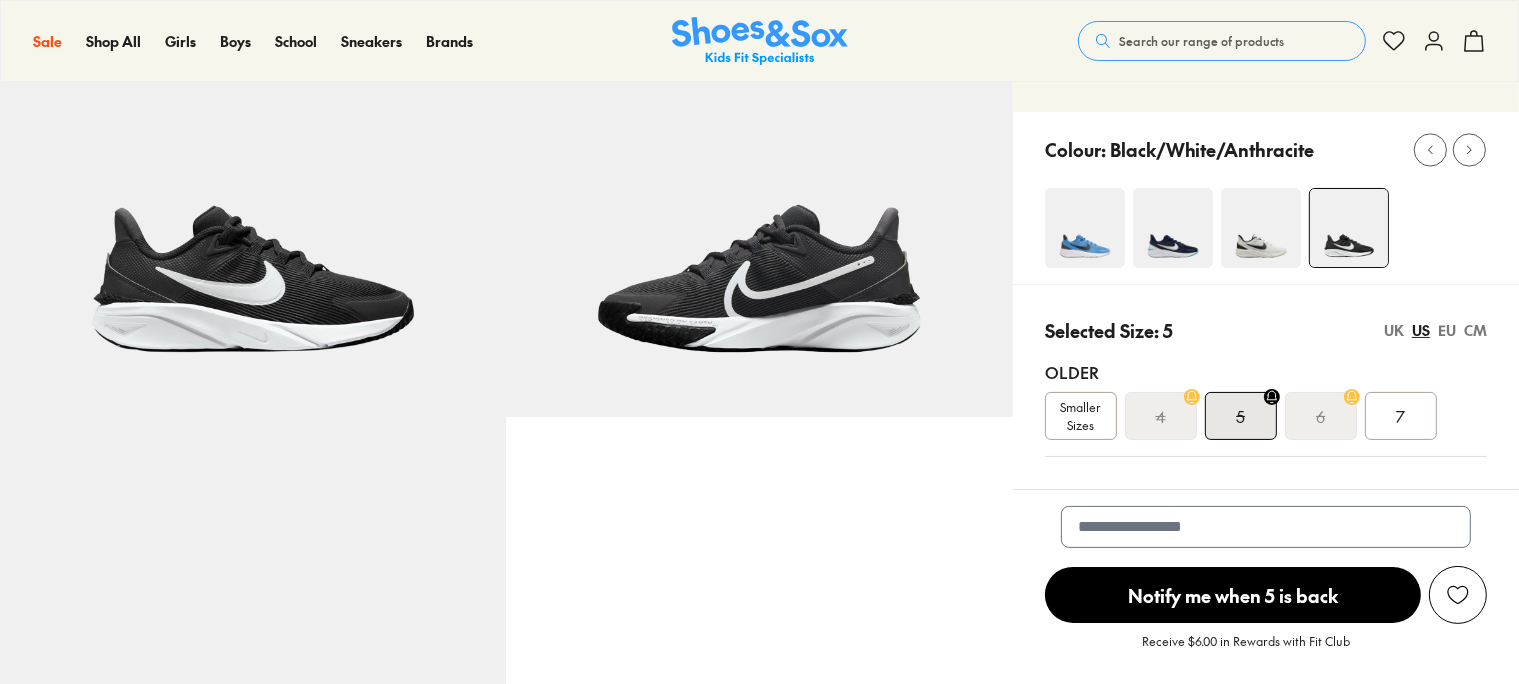 select on "*" 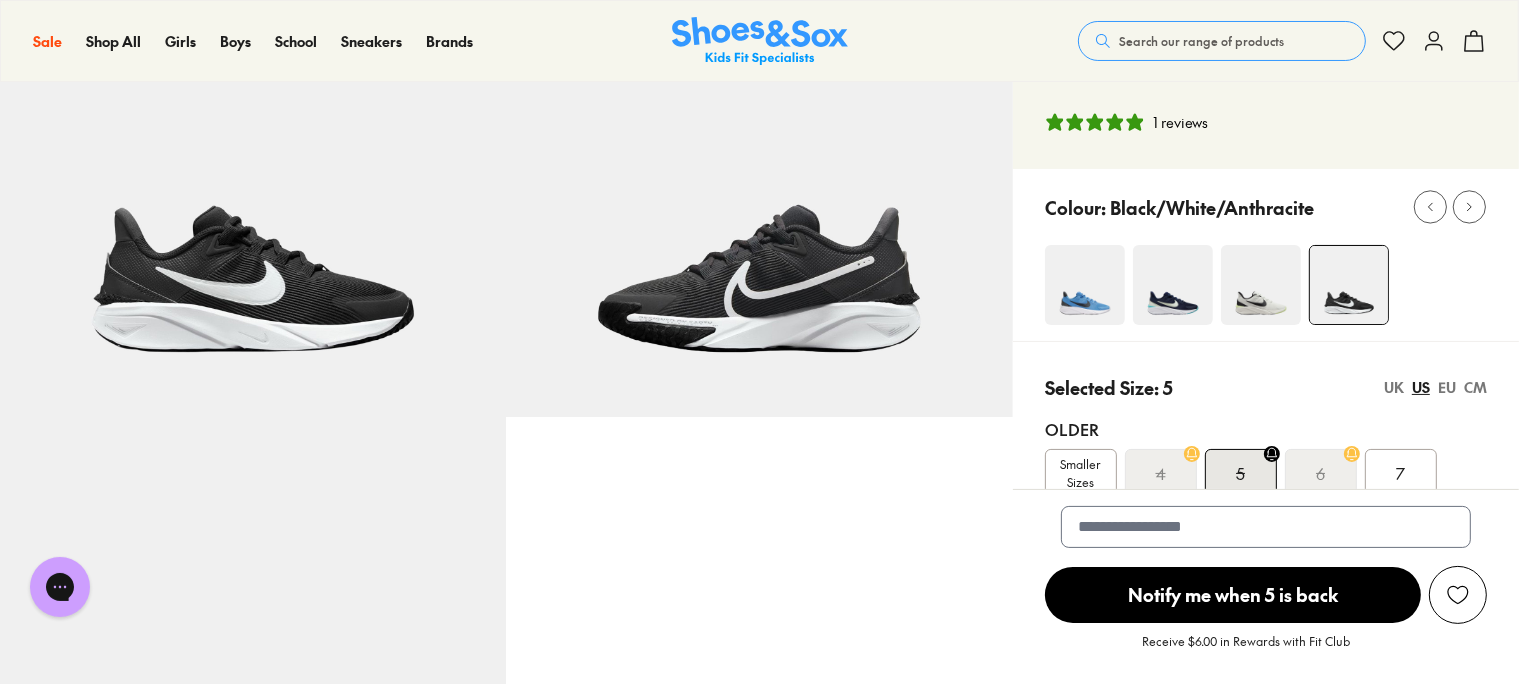 scroll, scrollTop: 0, scrollLeft: 0, axis: both 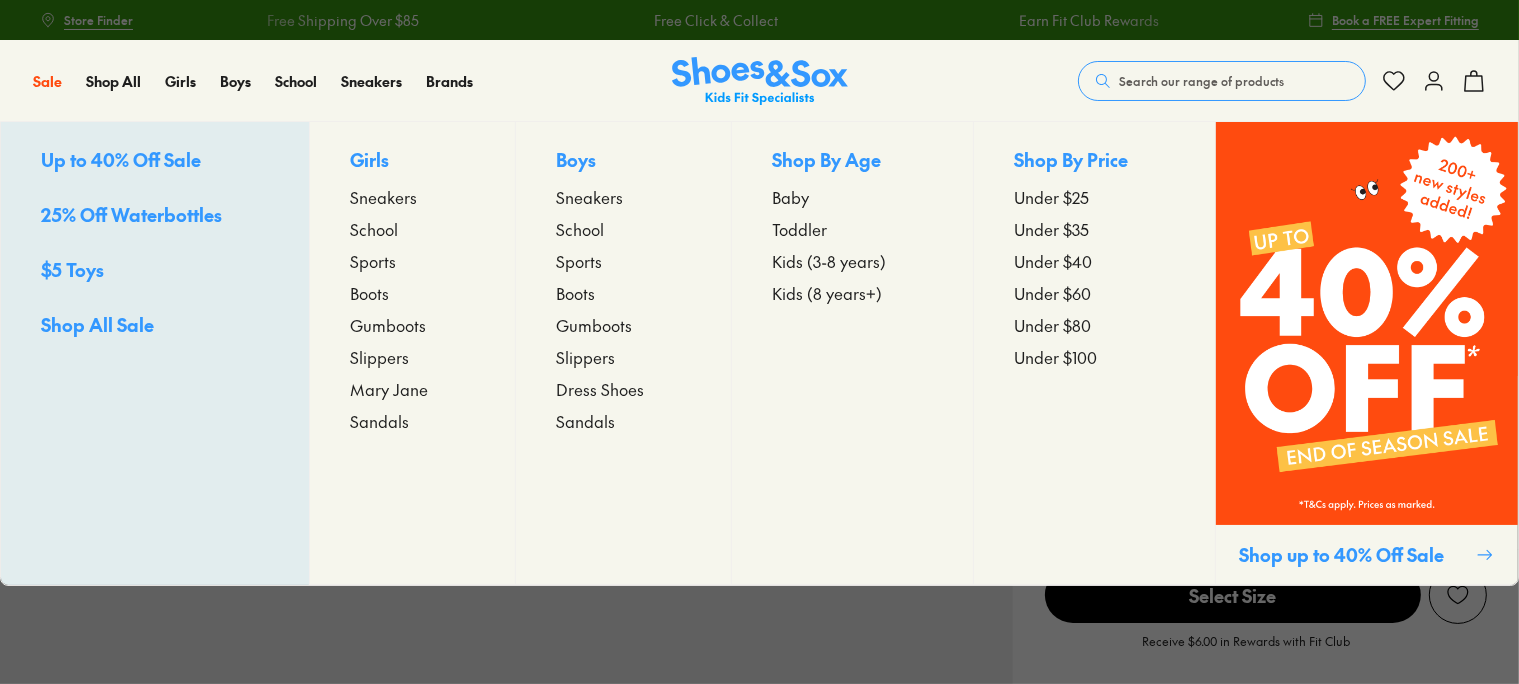 select on "*" 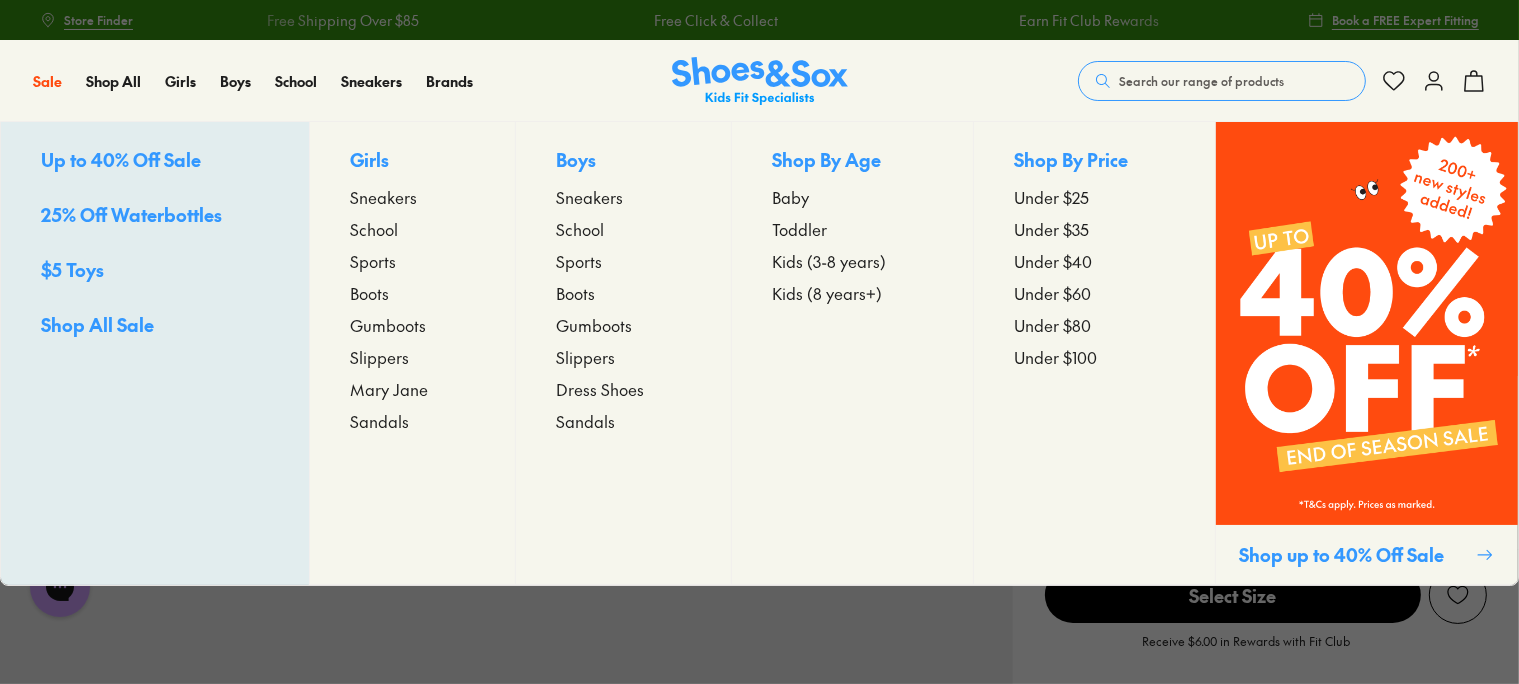 scroll, scrollTop: 0, scrollLeft: 0, axis: both 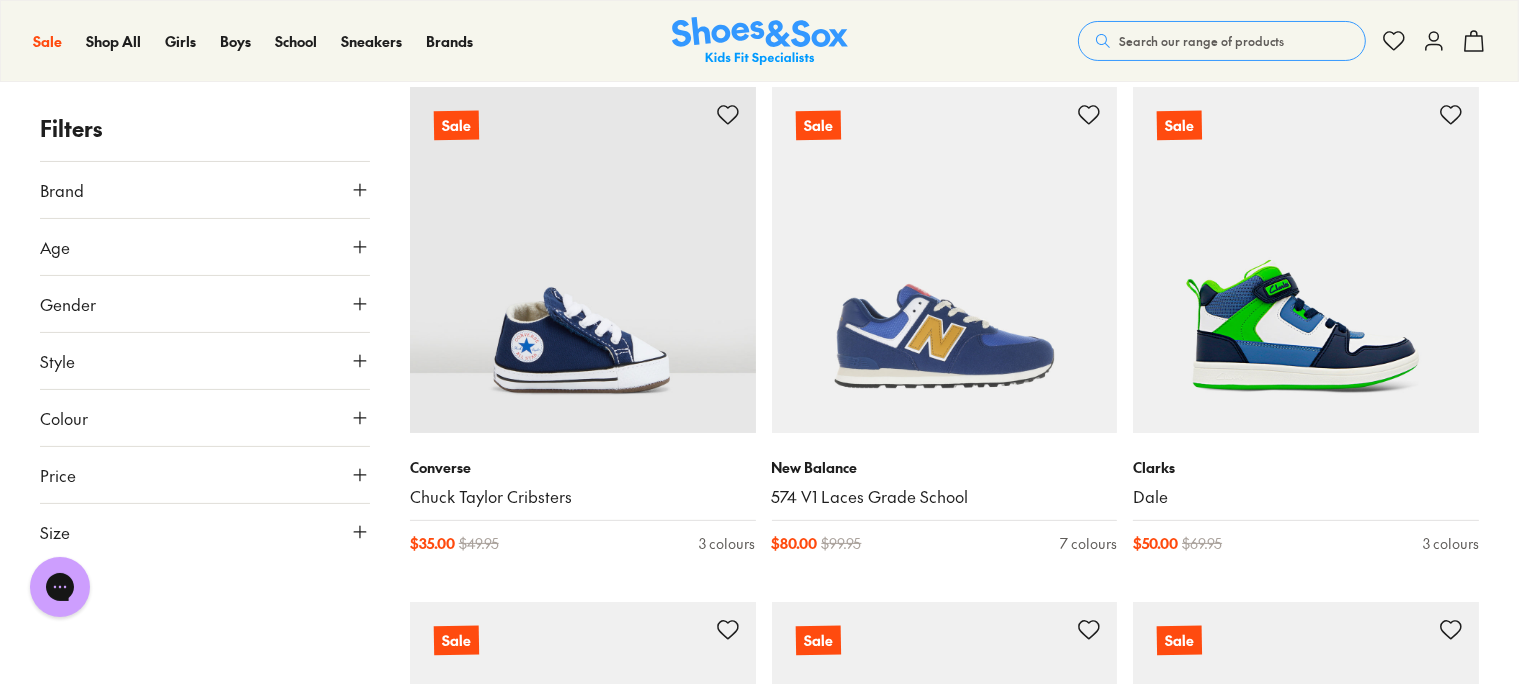 click on "Gender" at bounding box center [68, 304] 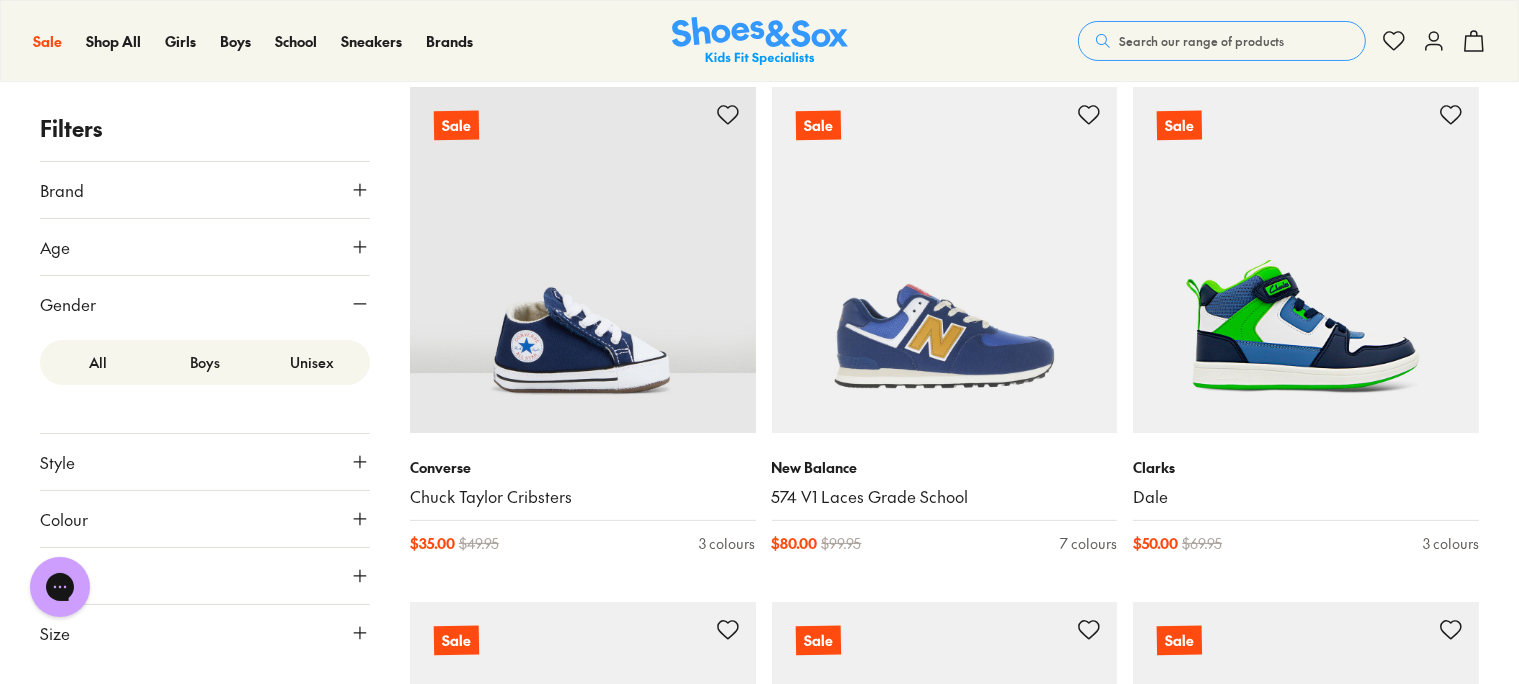 click on "Boys" at bounding box center (204, 362) 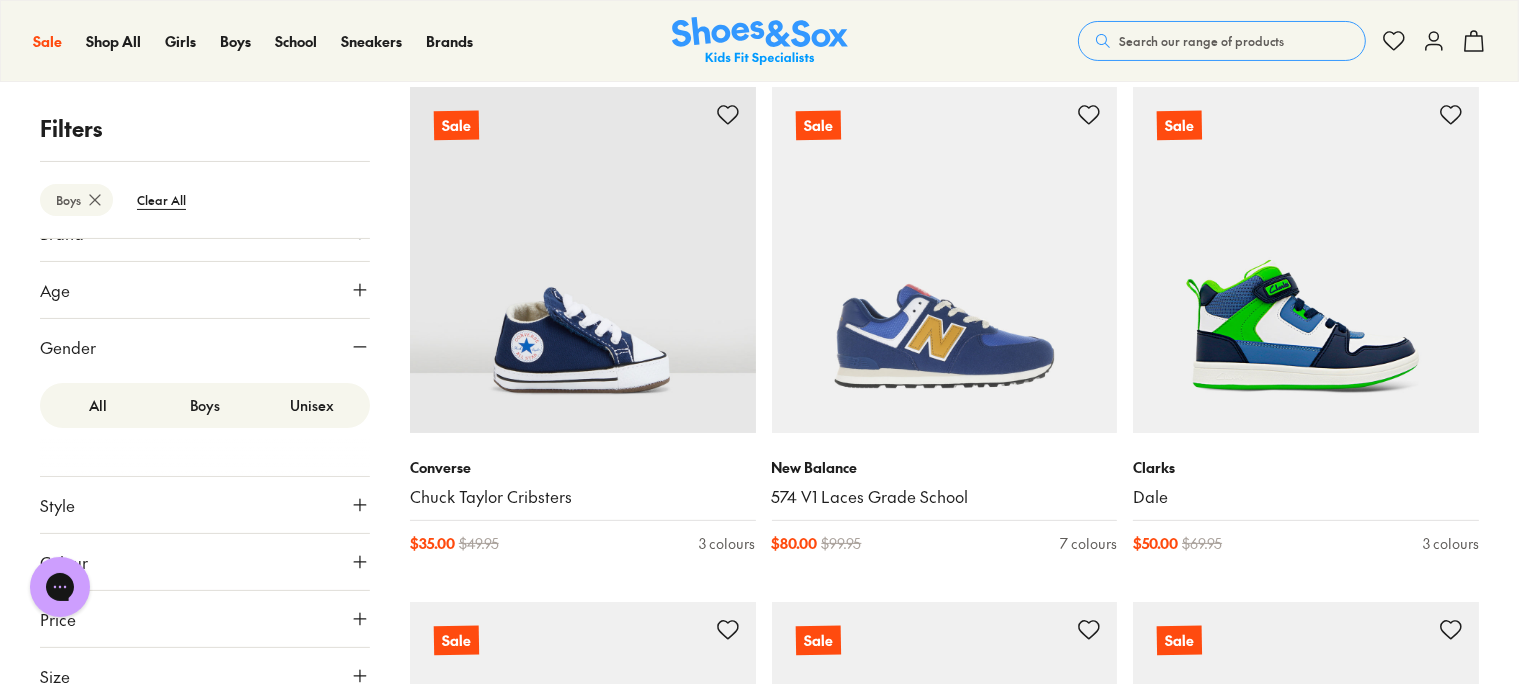 scroll, scrollTop: 53, scrollLeft: 0, axis: vertical 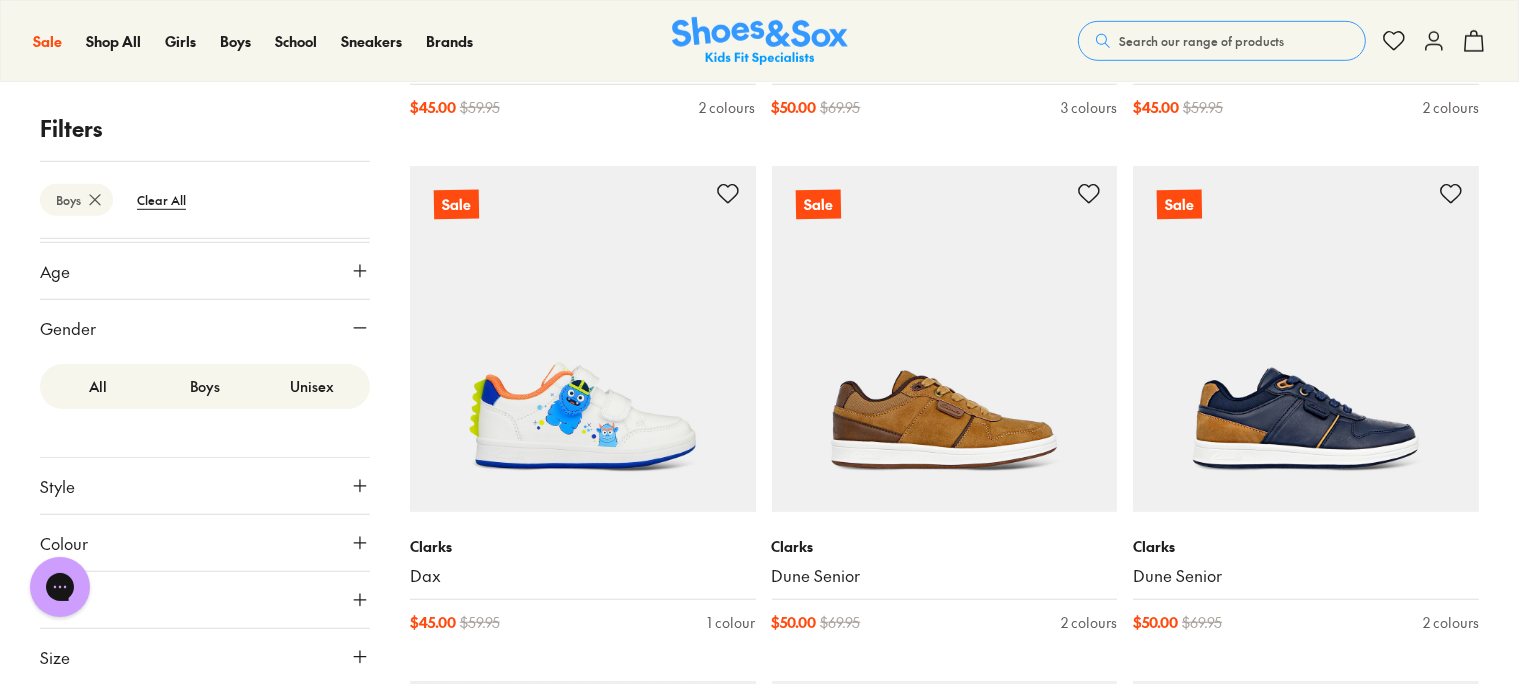 click 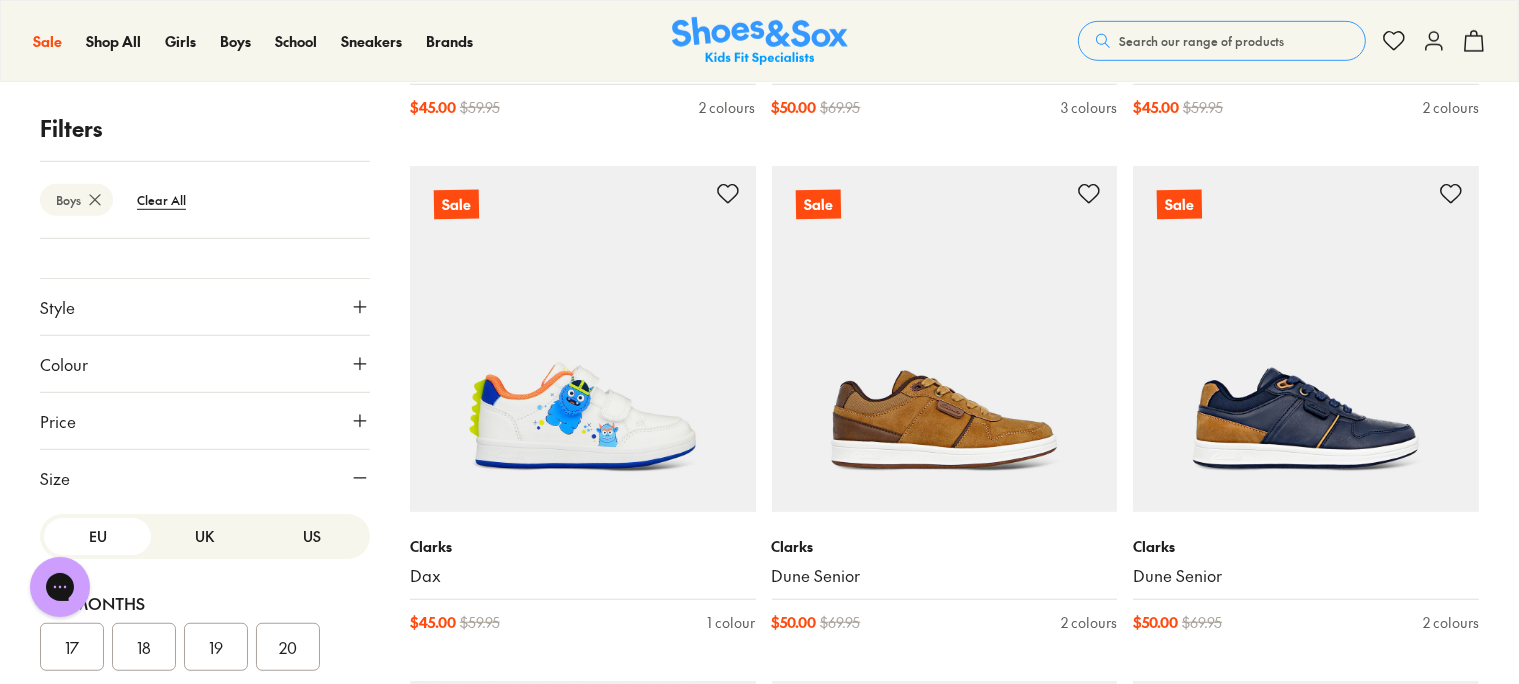 scroll, scrollTop: 322, scrollLeft: 0, axis: vertical 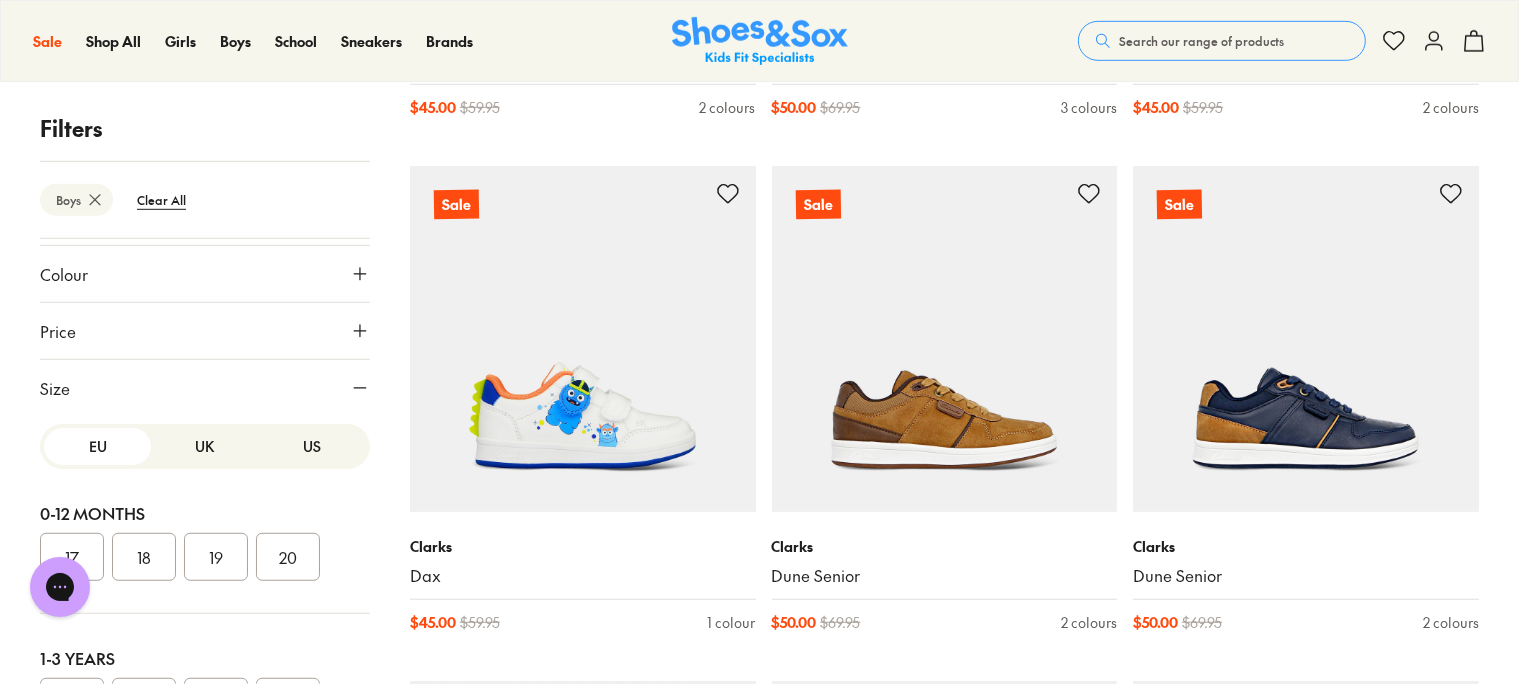 click on "US" at bounding box center [312, 446] 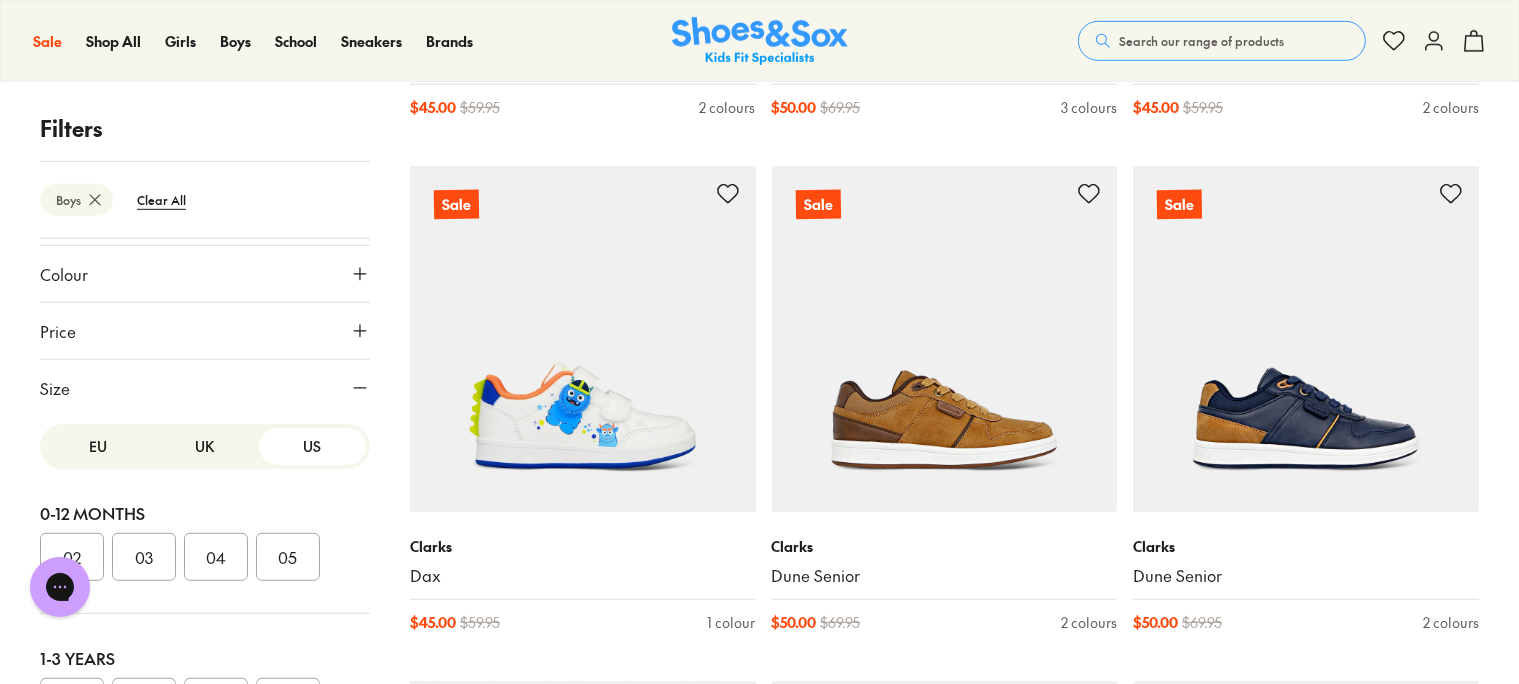 scroll, scrollTop: 269, scrollLeft: 0, axis: vertical 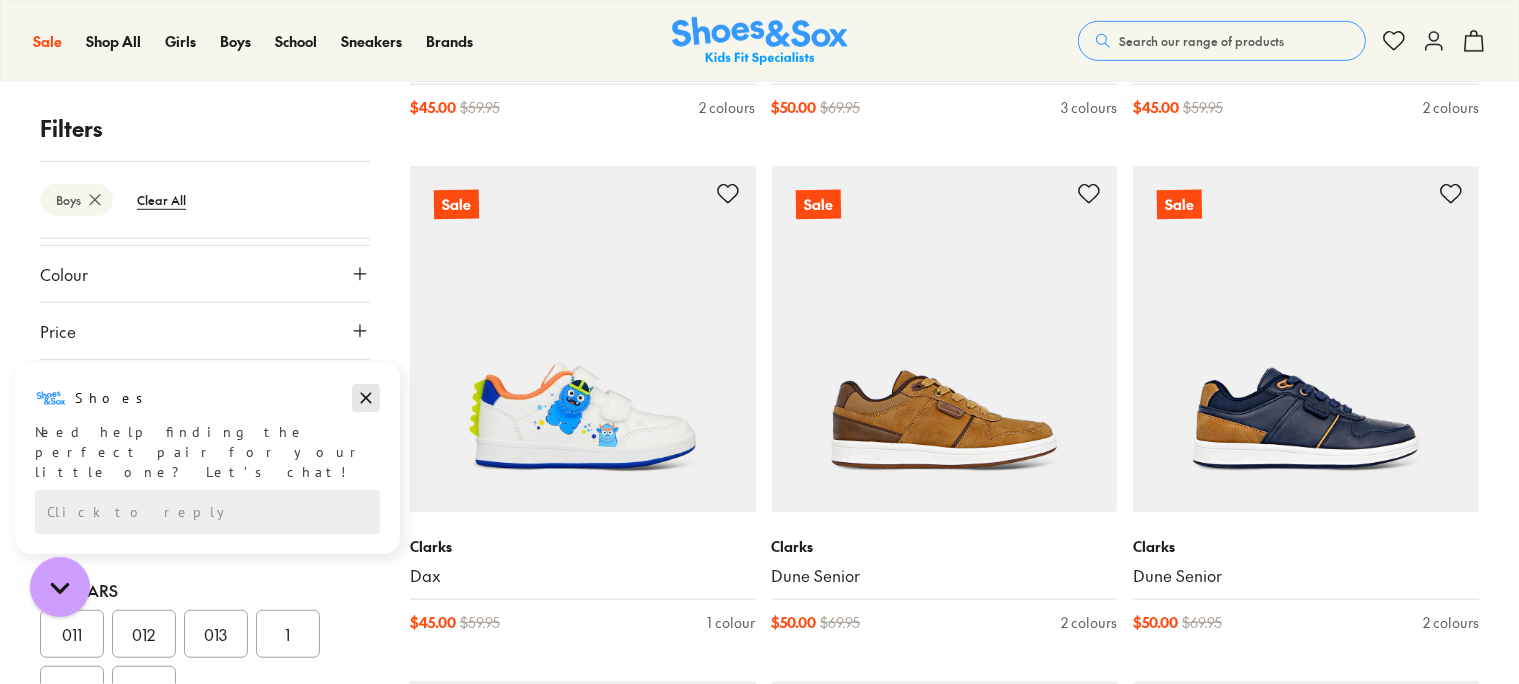 drag, startPoint x: 369, startPoint y: 394, endPoint x: 369, endPoint y: 746, distance: 352 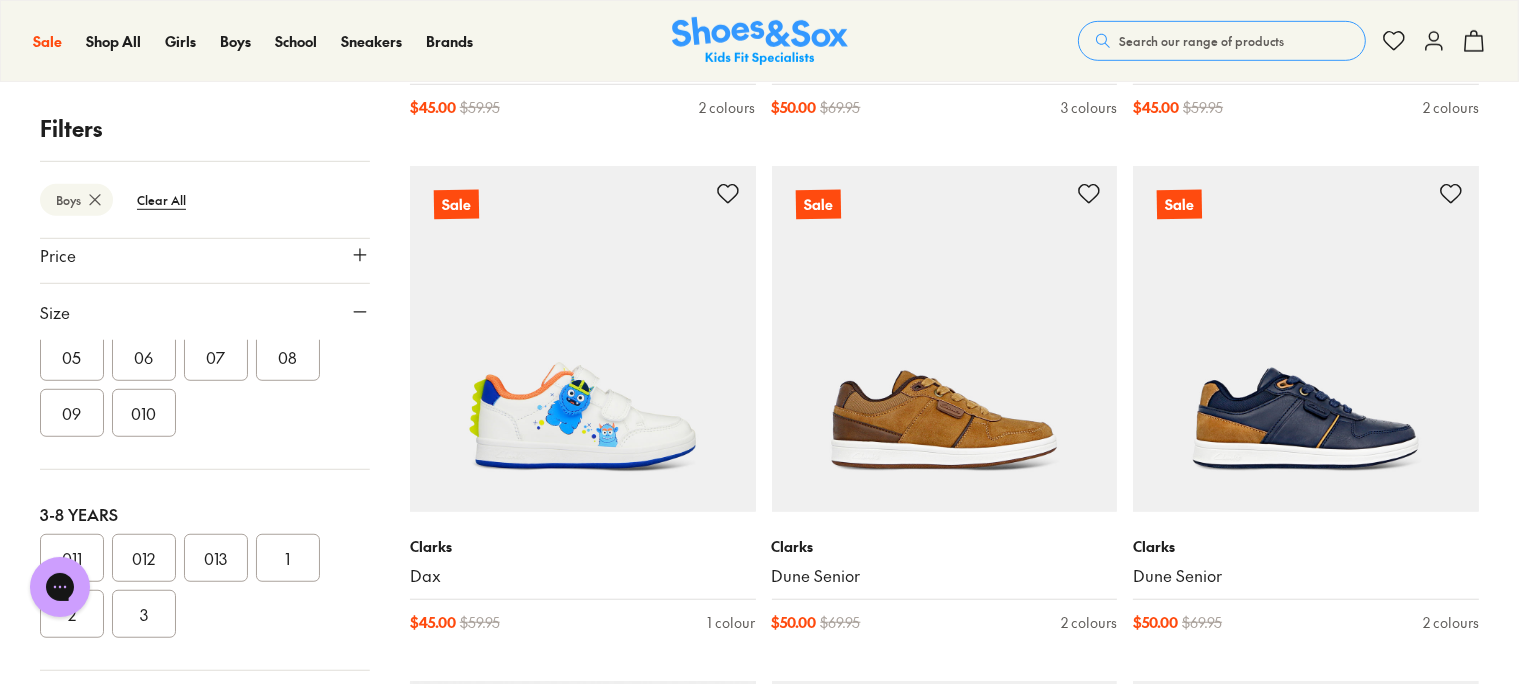 scroll, scrollTop: 437, scrollLeft: 0, axis: vertical 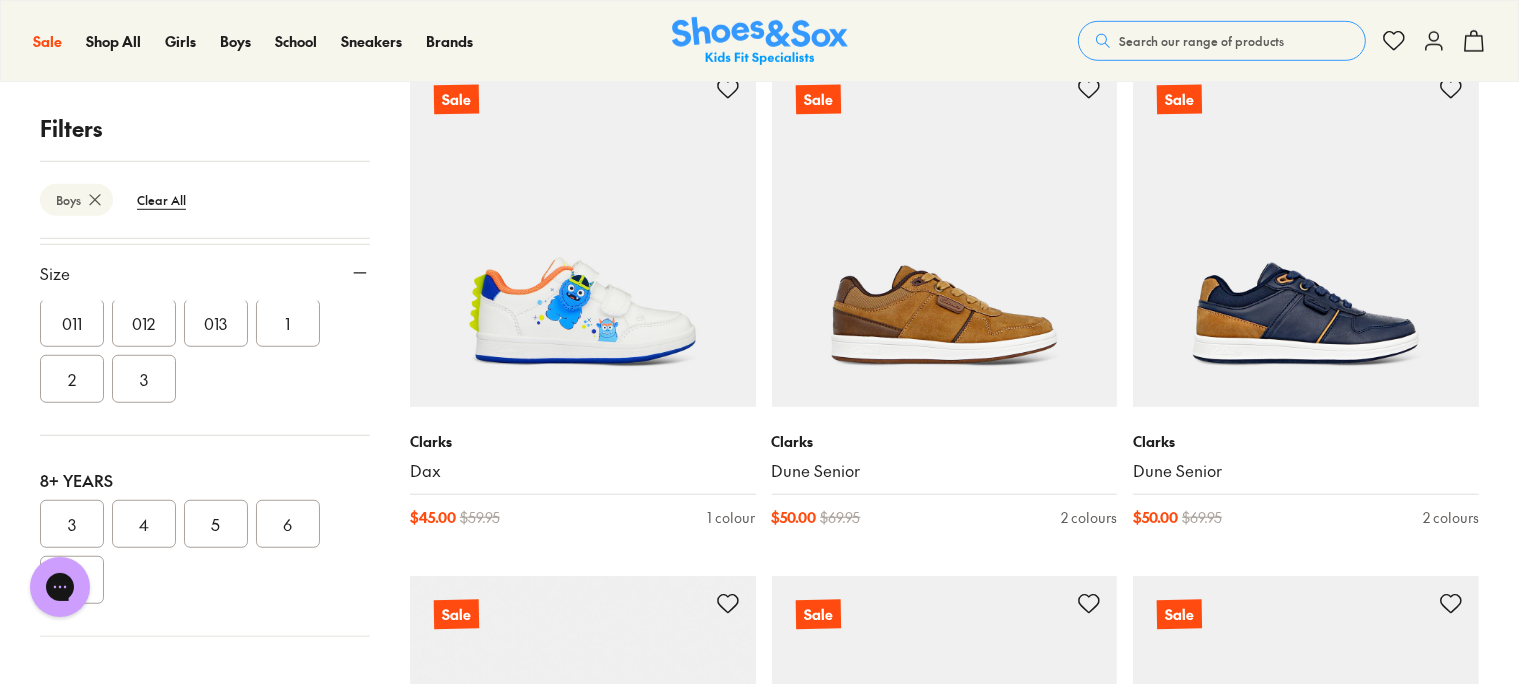 click on "4" at bounding box center (144, 524) 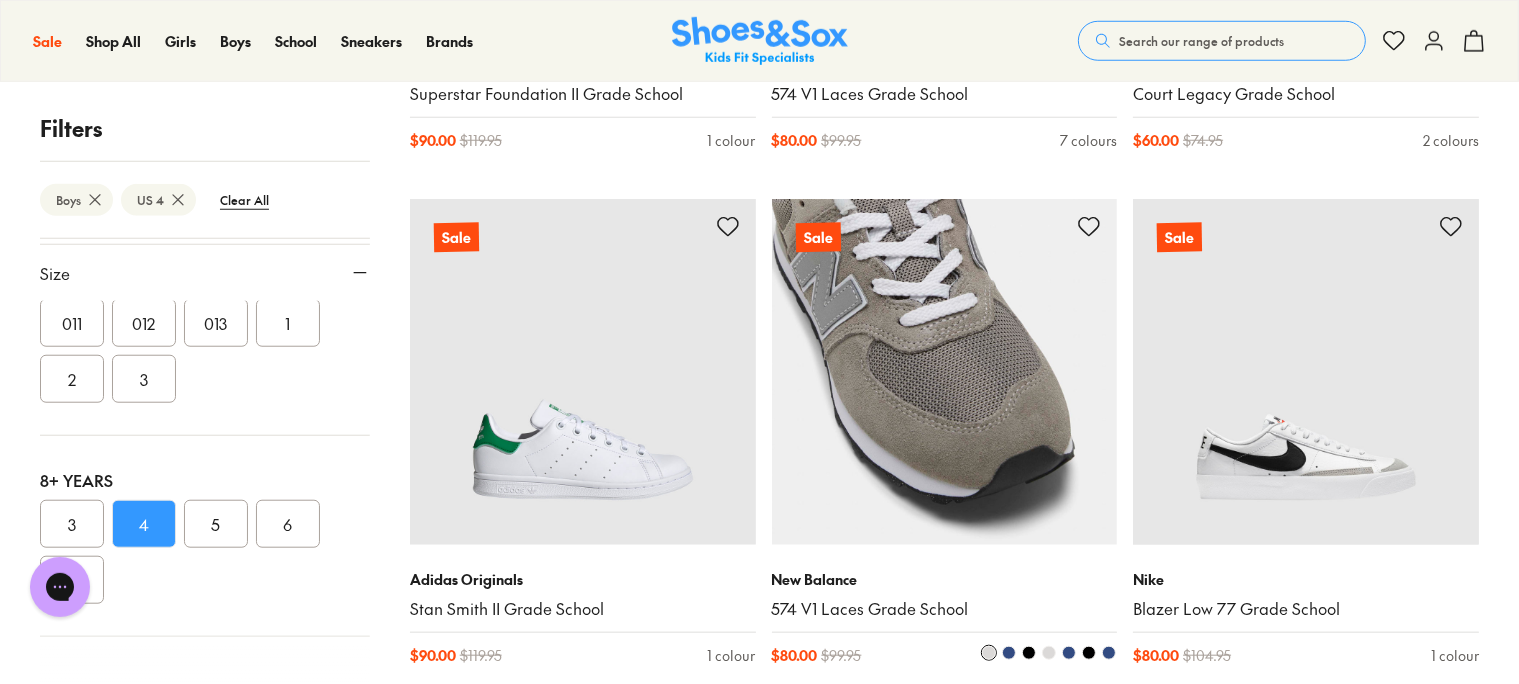 scroll, scrollTop: 1742, scrollLeft: 0, axis: vertical 